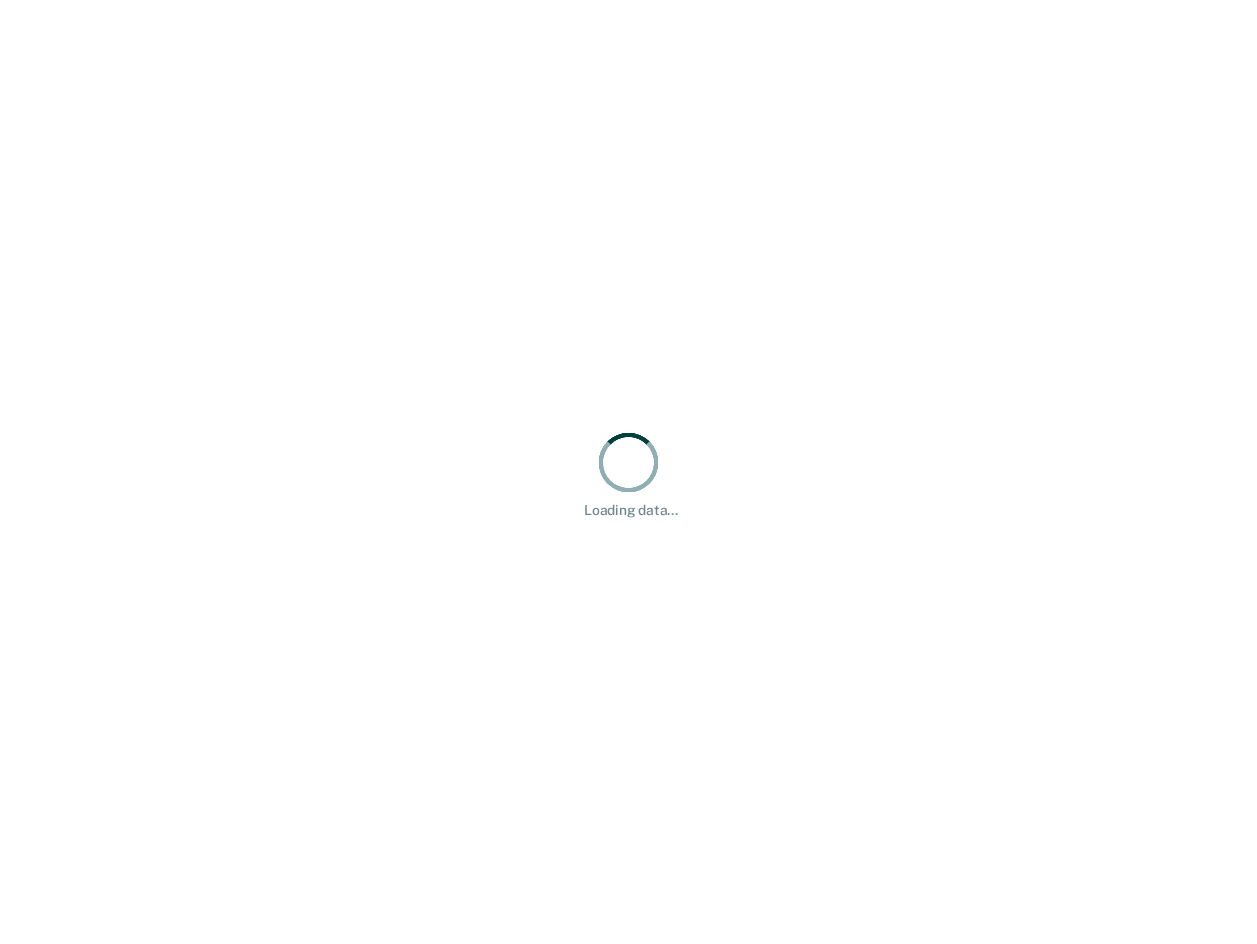 scroll, scrollTop: 0, scrollLeft: 0, axis: both 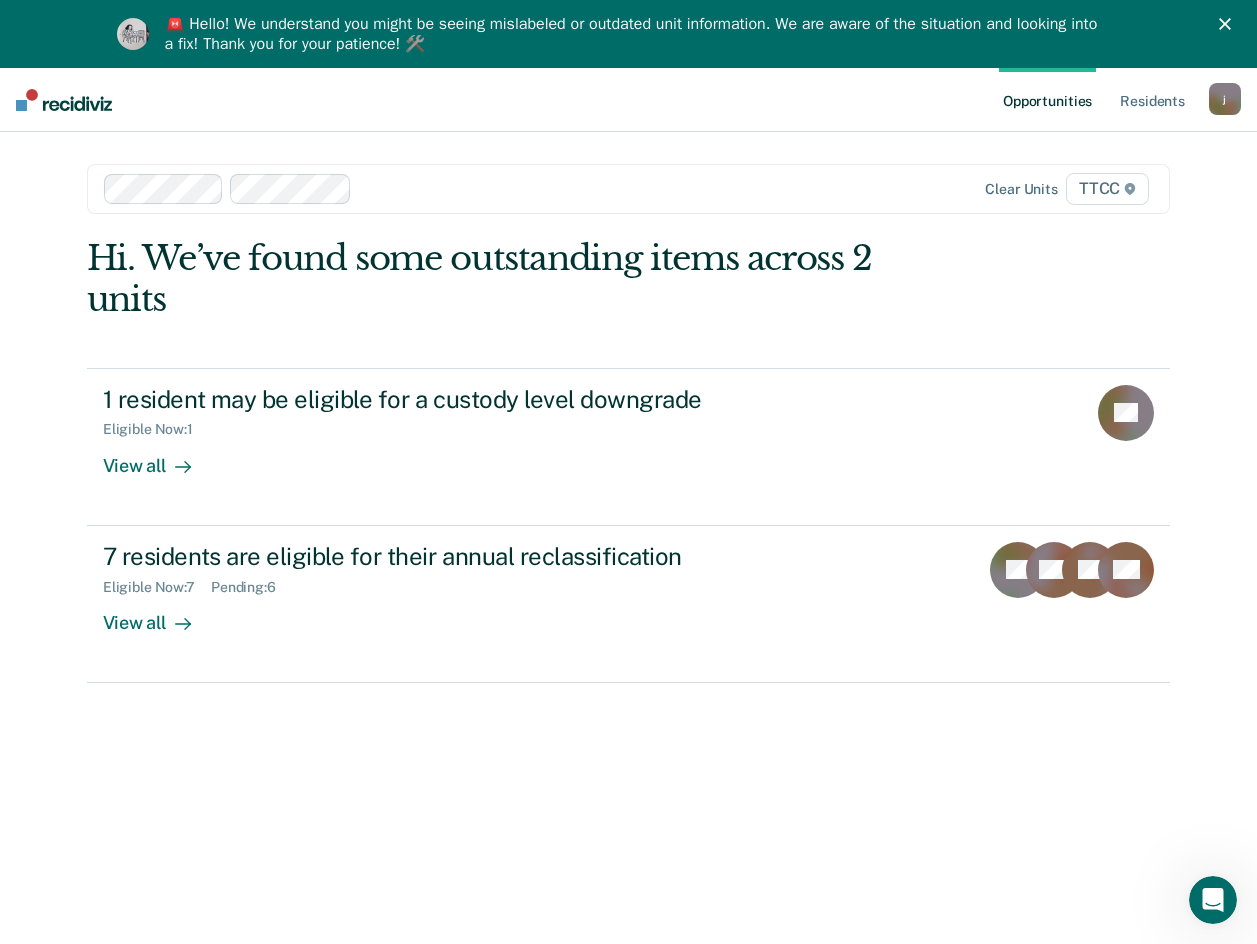 click 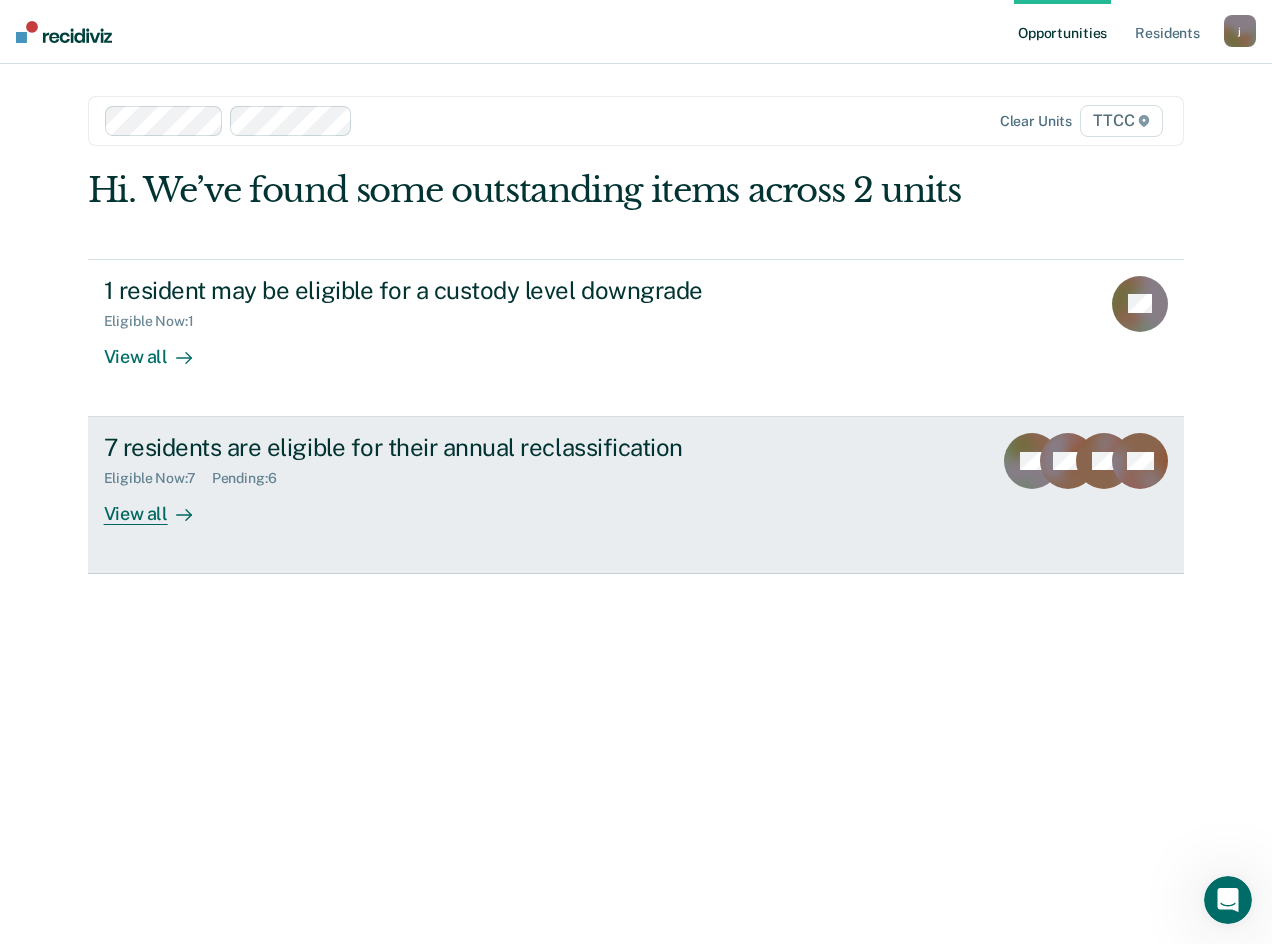 click on "View all" at bounding box center [160, 506] 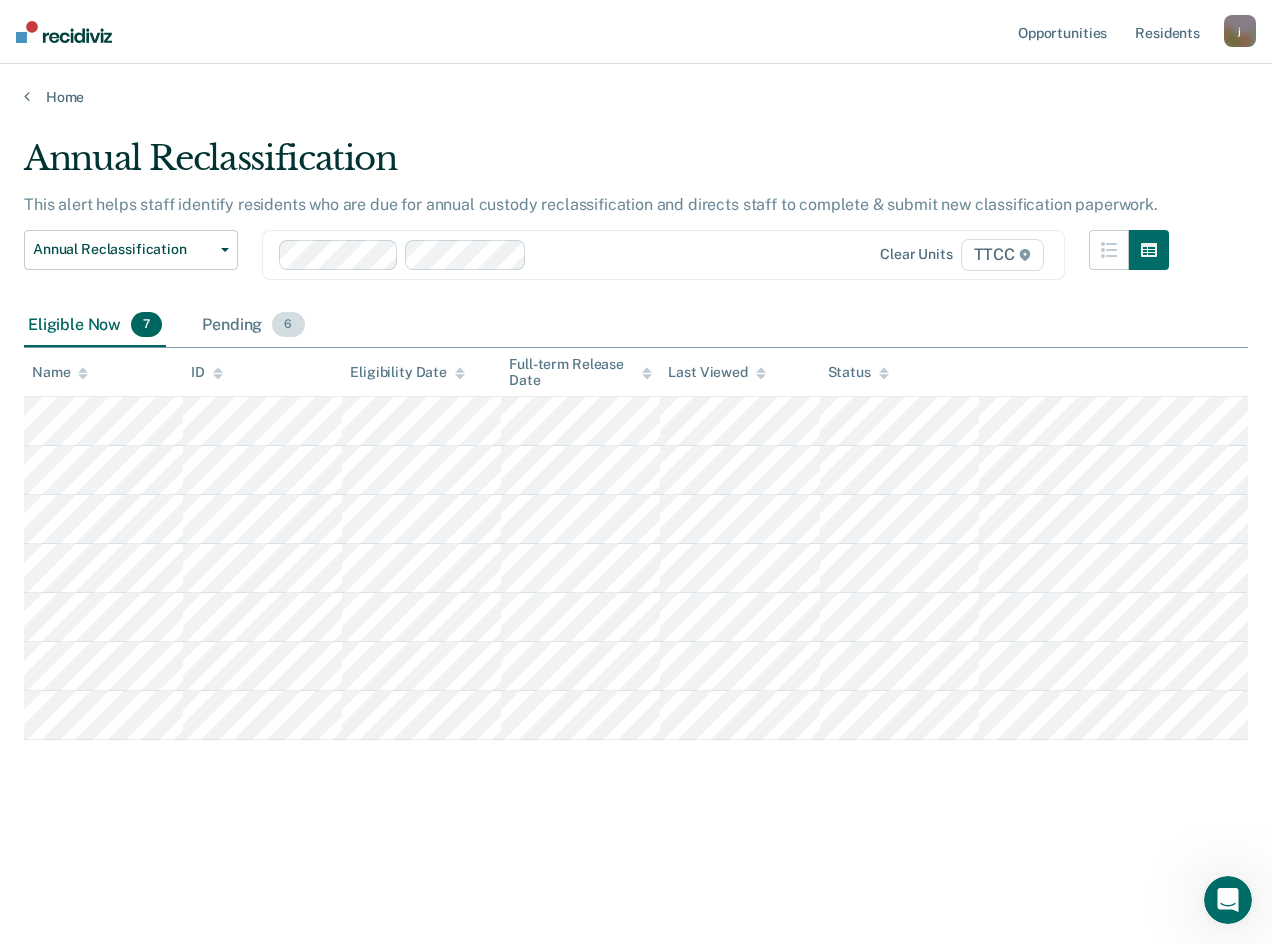click on "Pending 6" at bounding box center [253, 326] 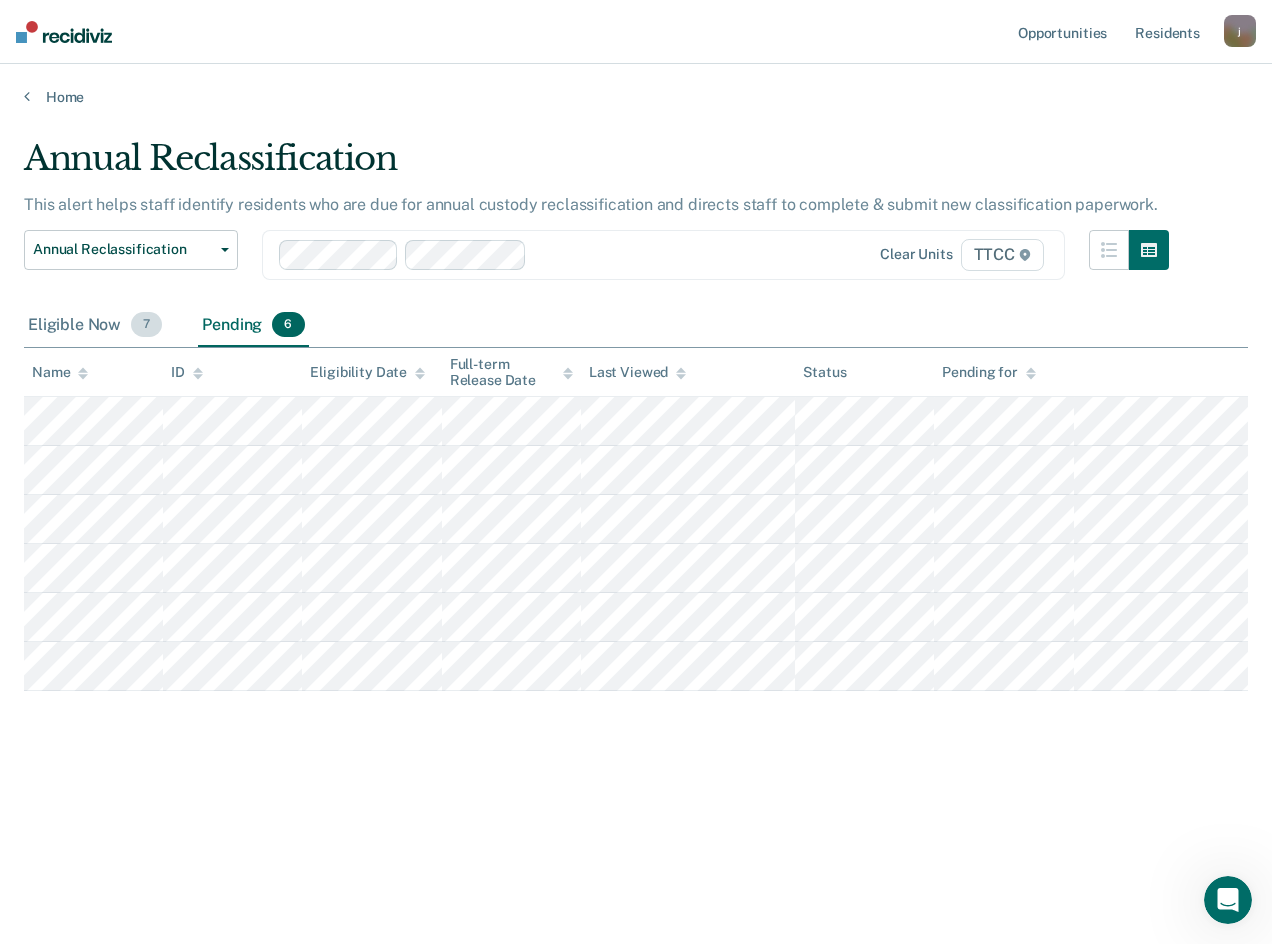 click on "Eligible Now 7" at bounding box center [95, 326] 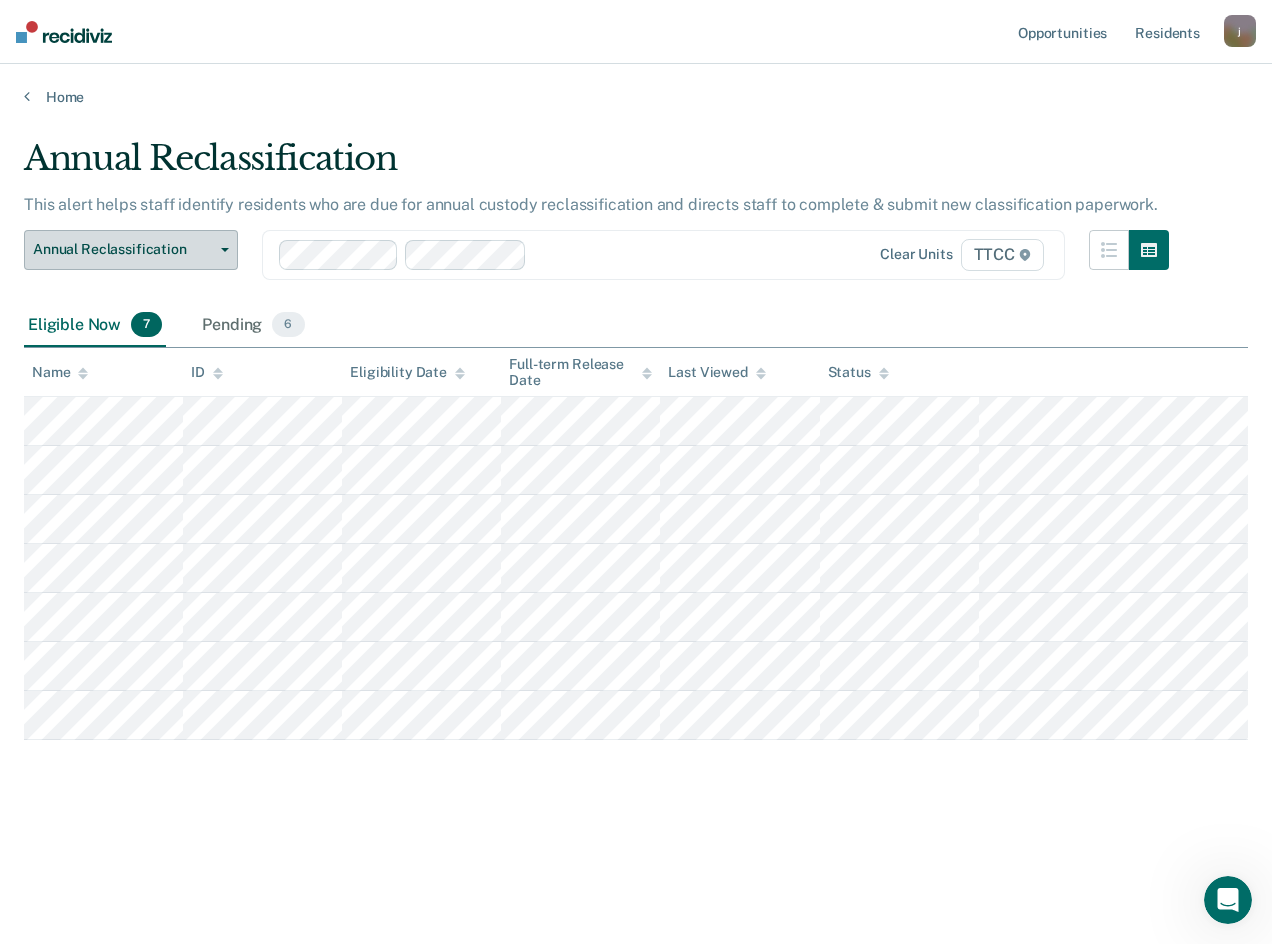 click on "Annual Reclassification" at bounding box center [123, 249] 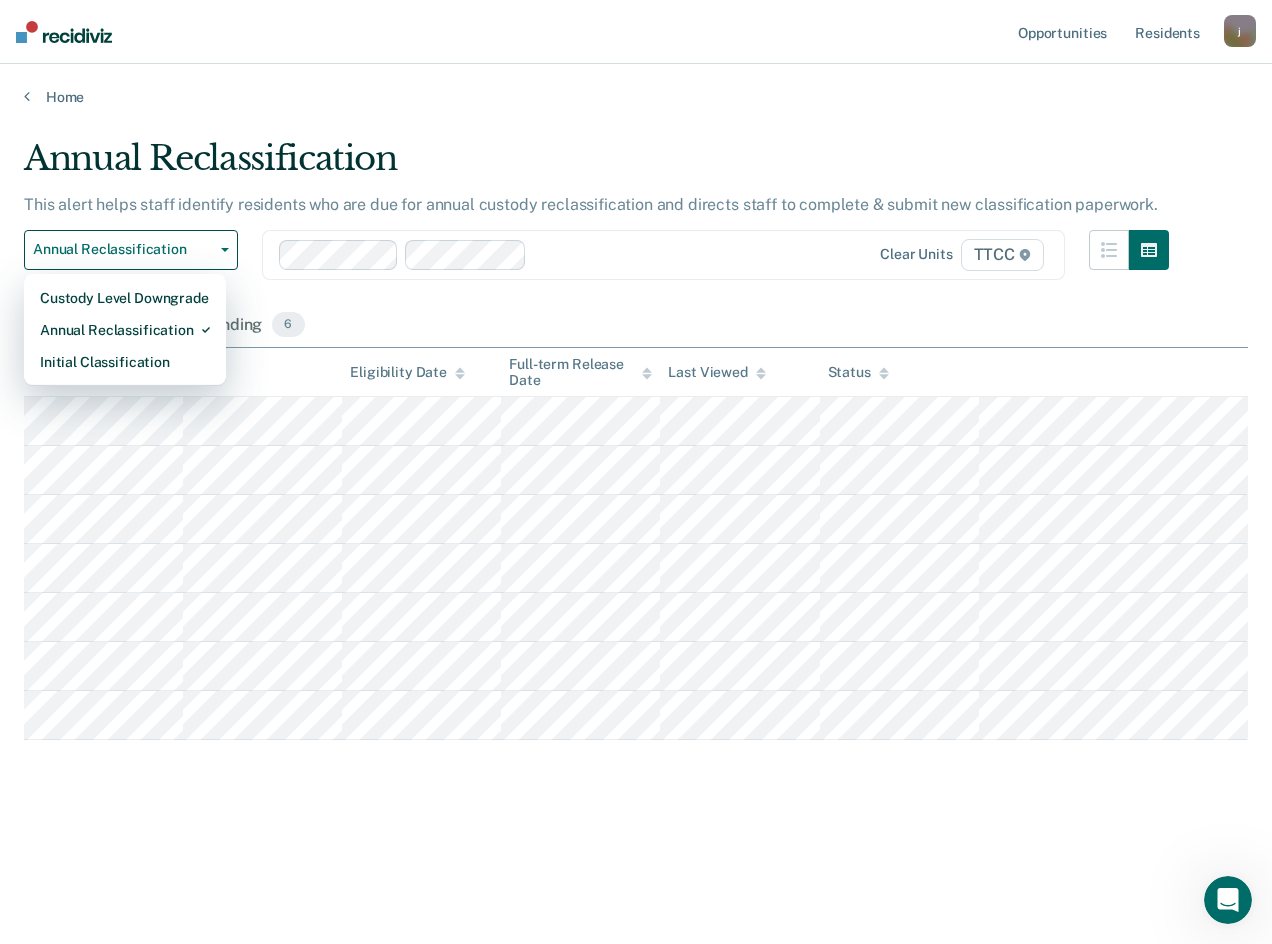 click on "Eligible Now 7 Pending 6" at bounding box center [636, 326] 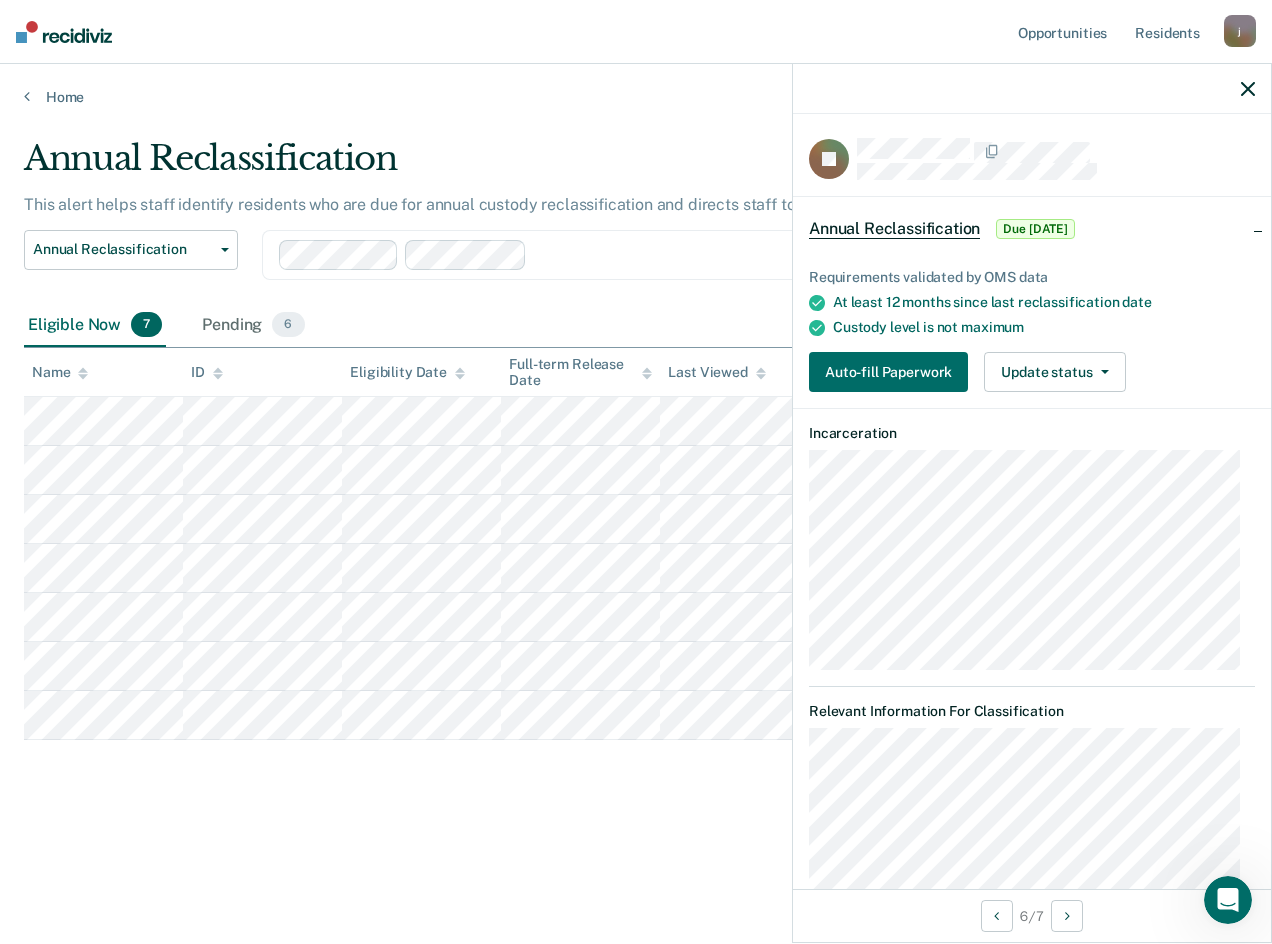 click on "Requirements validated by OMS data At least 12 months since last reclassification   date Custody level is not   maximum Auto-fill Paperwork Update status Mark Pending" at bounding box center (1032, 322) 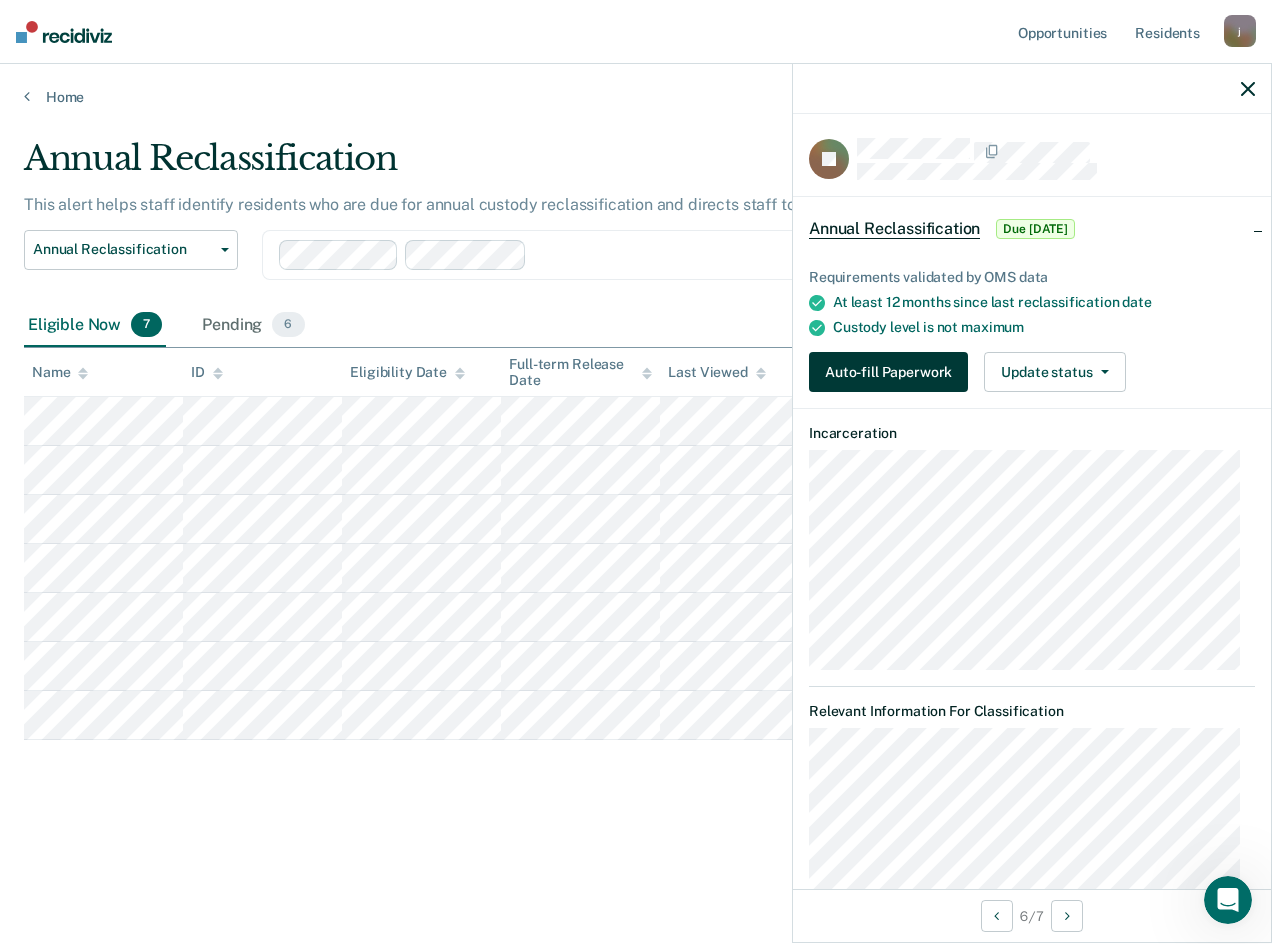 click on "Auto-fill Paperwork" at bounding box center (888, 372) 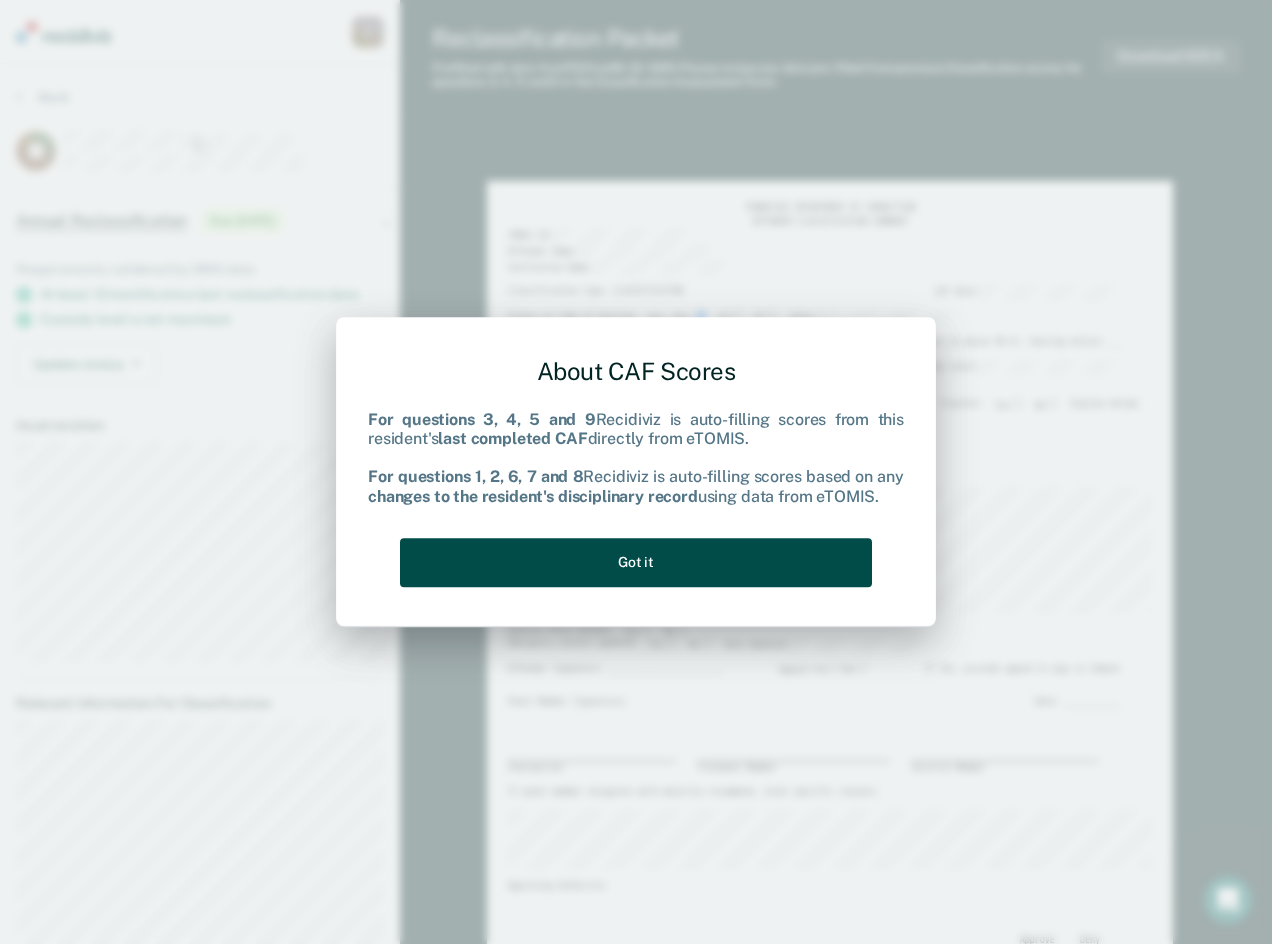 click on "Got it" at bounding box center [636, 562] 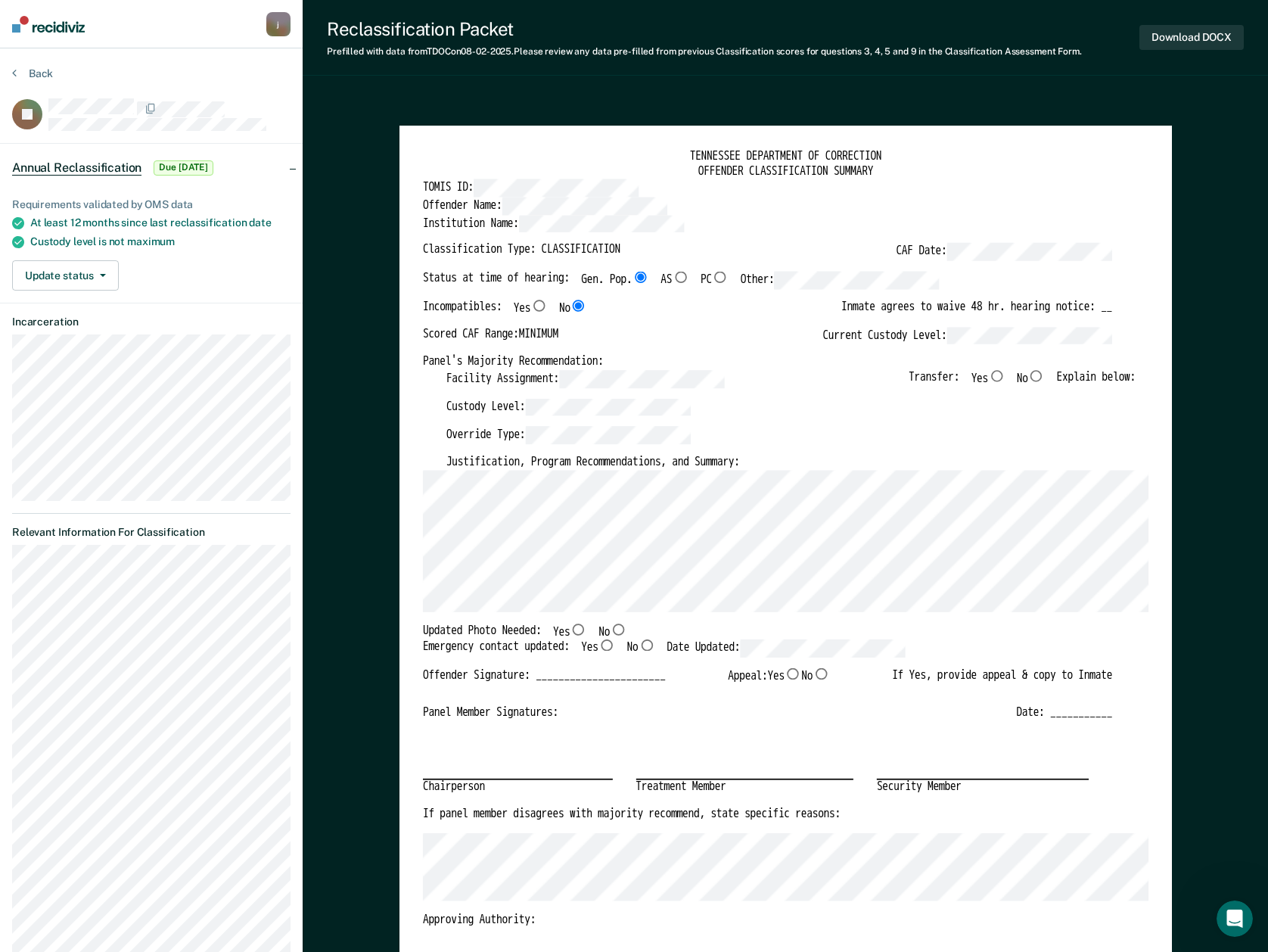 click on "No" at bounding box center [1036, 375] 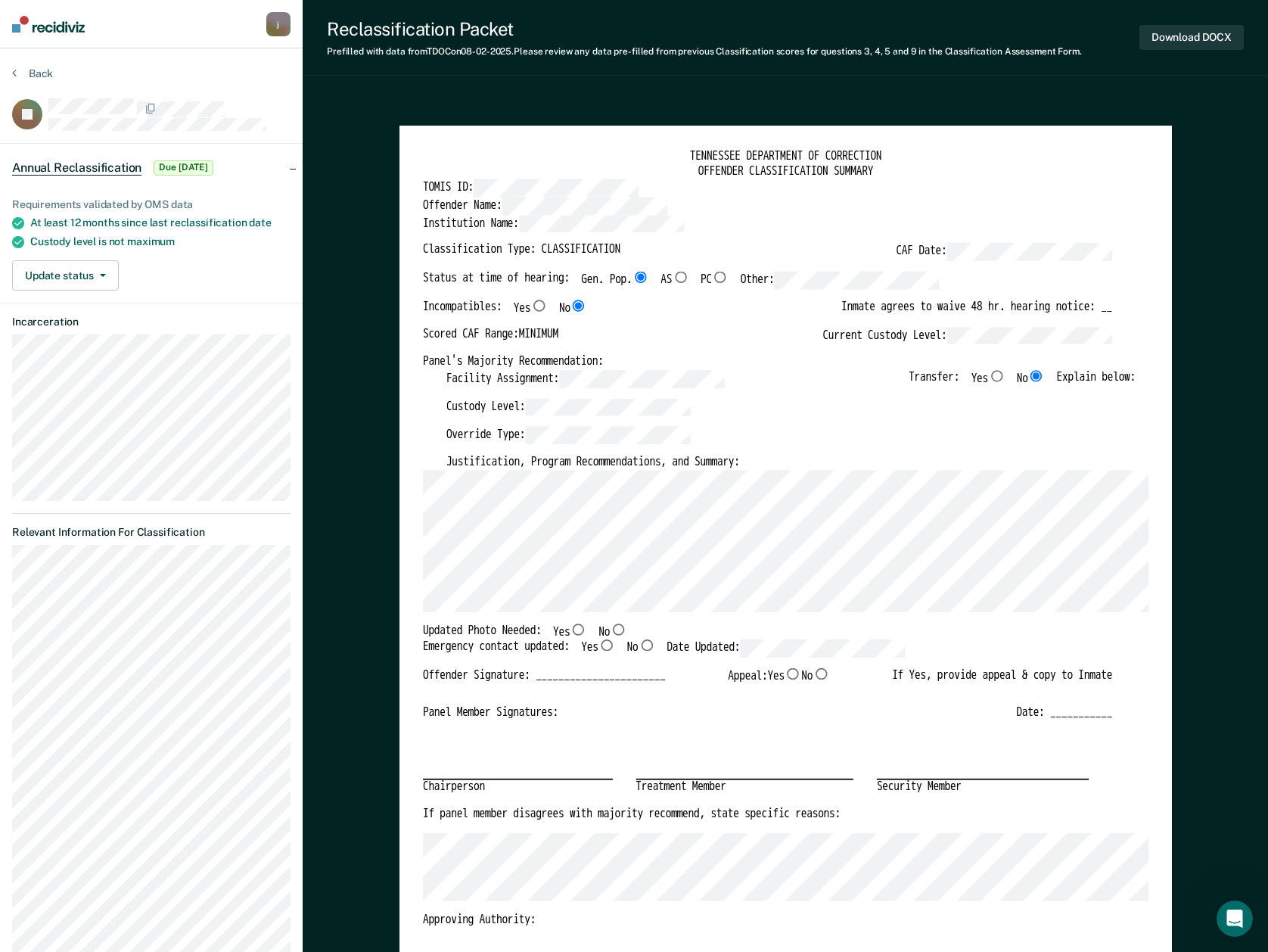 type on "x" 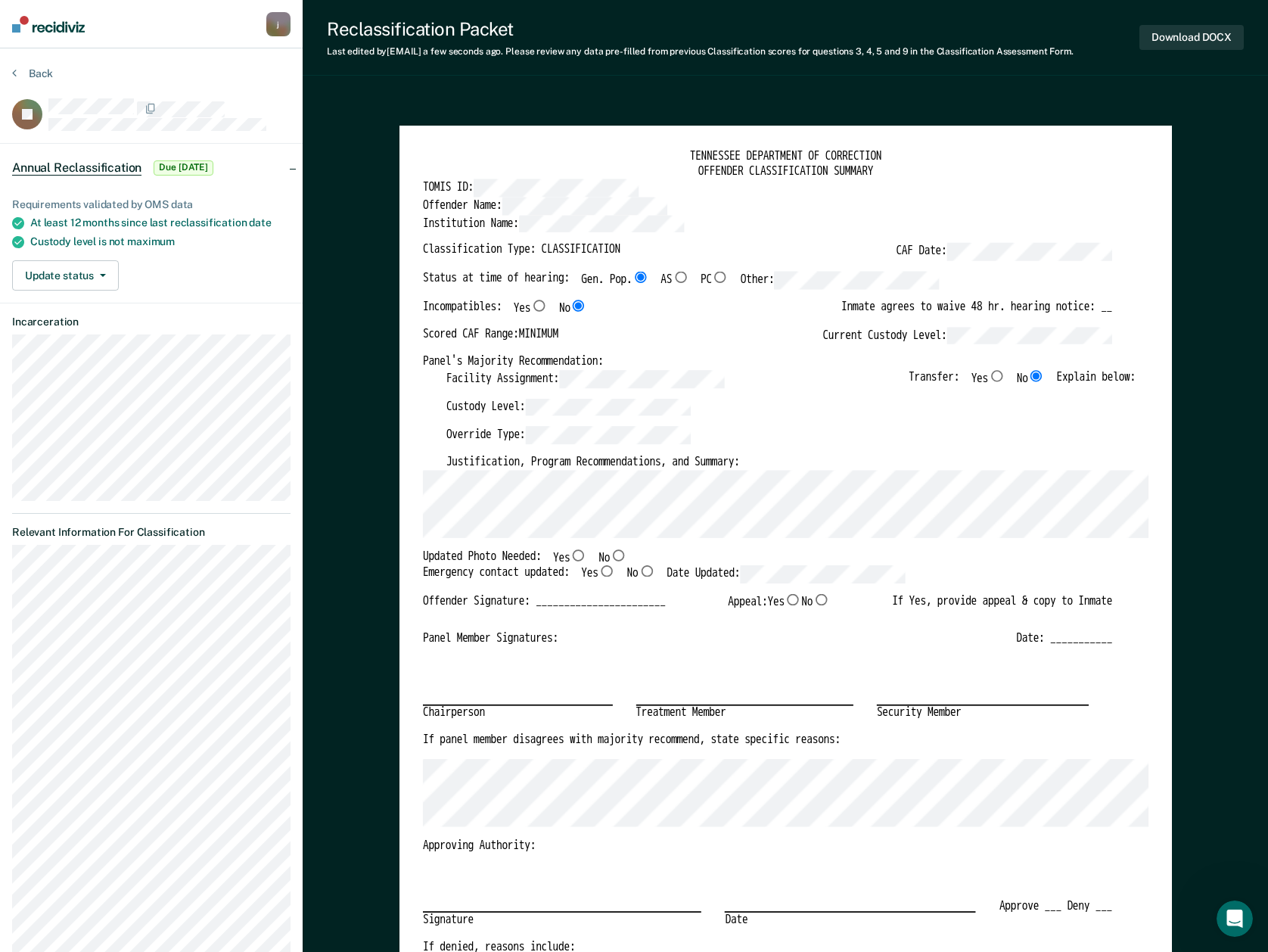 click on "No" at bounding box center (618, 555) 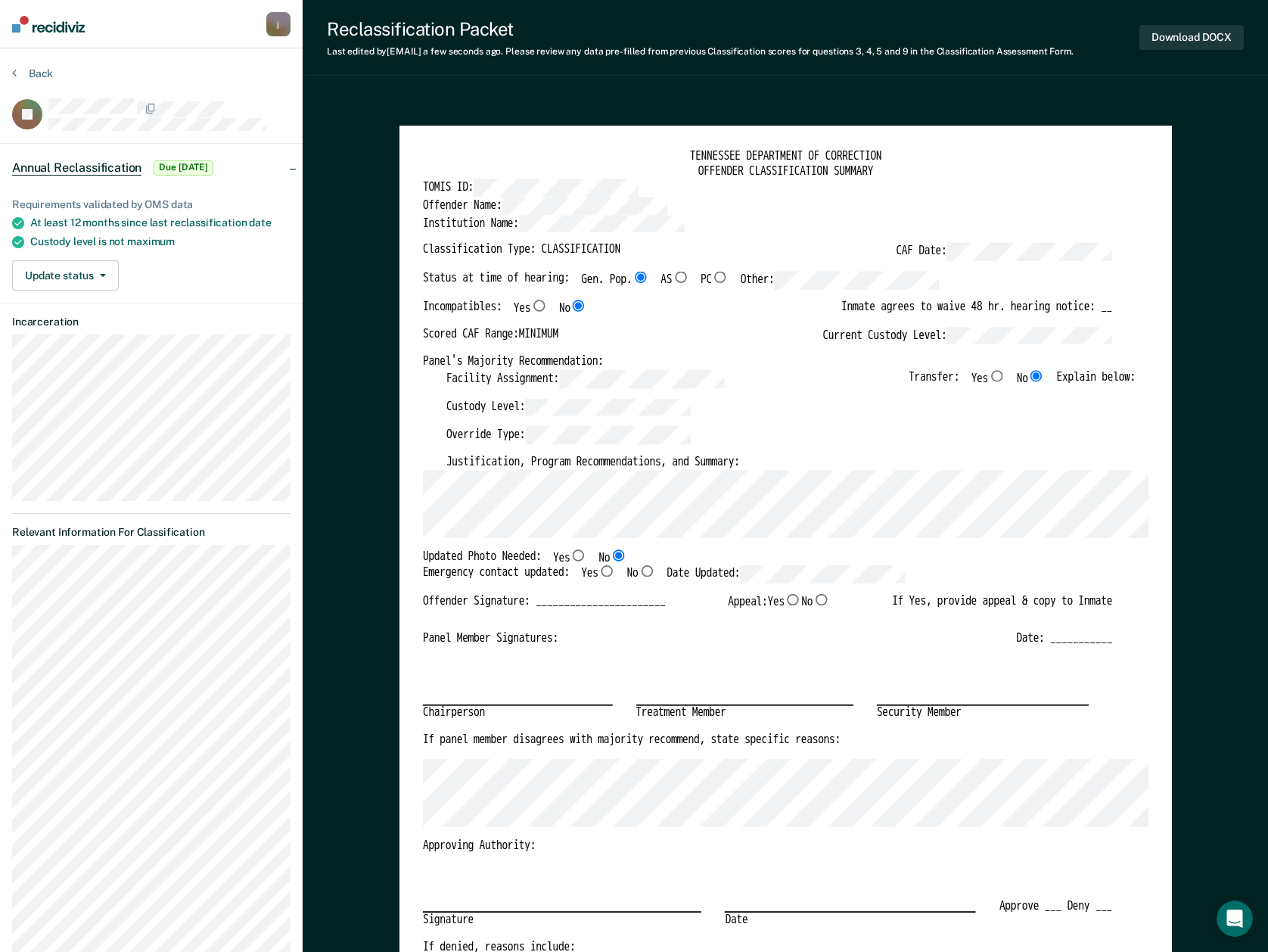 type on "x" 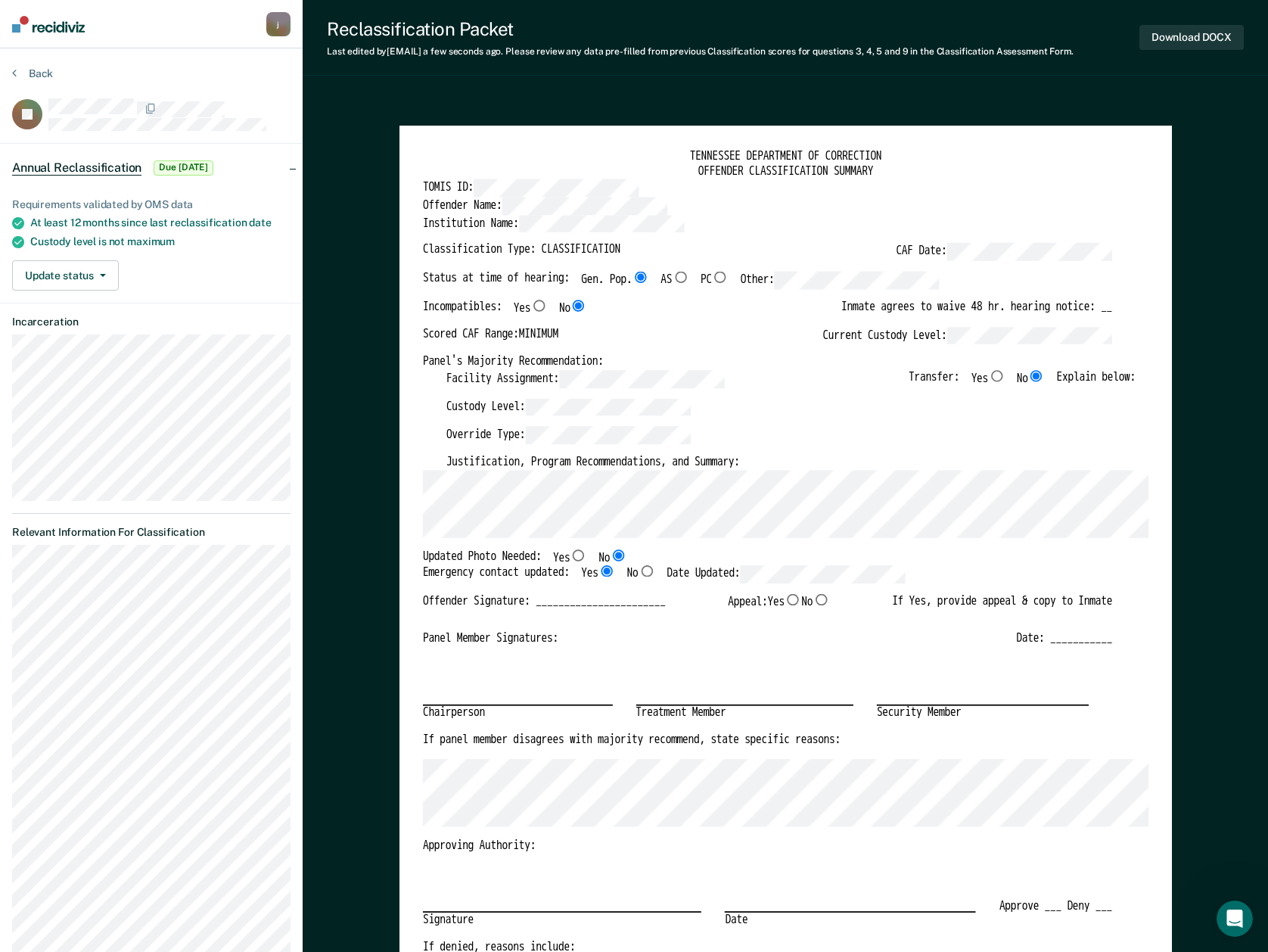 type on "x" 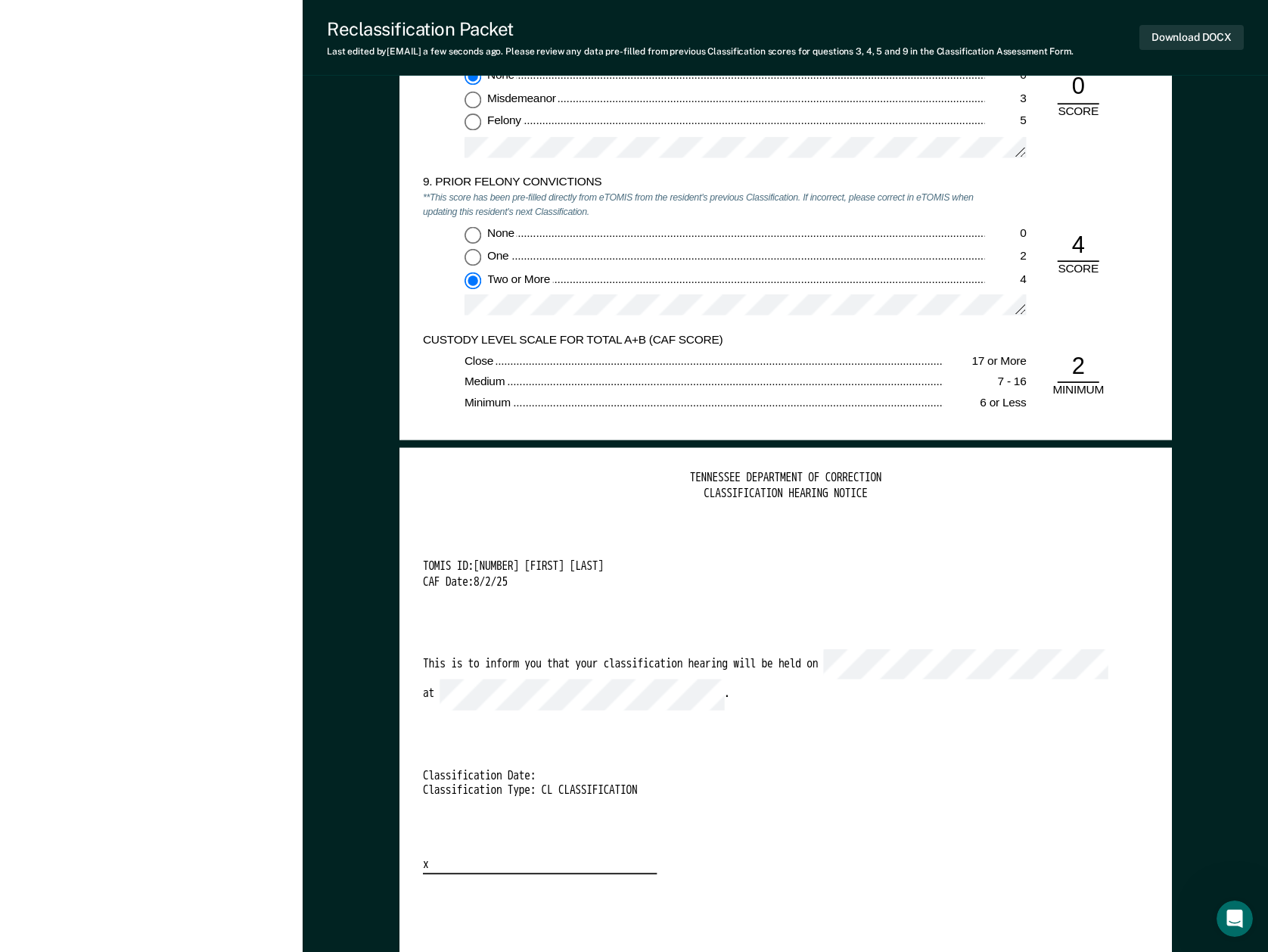 scroll, scrollTop: 2825, scrollLeft: 0, axis: vertical 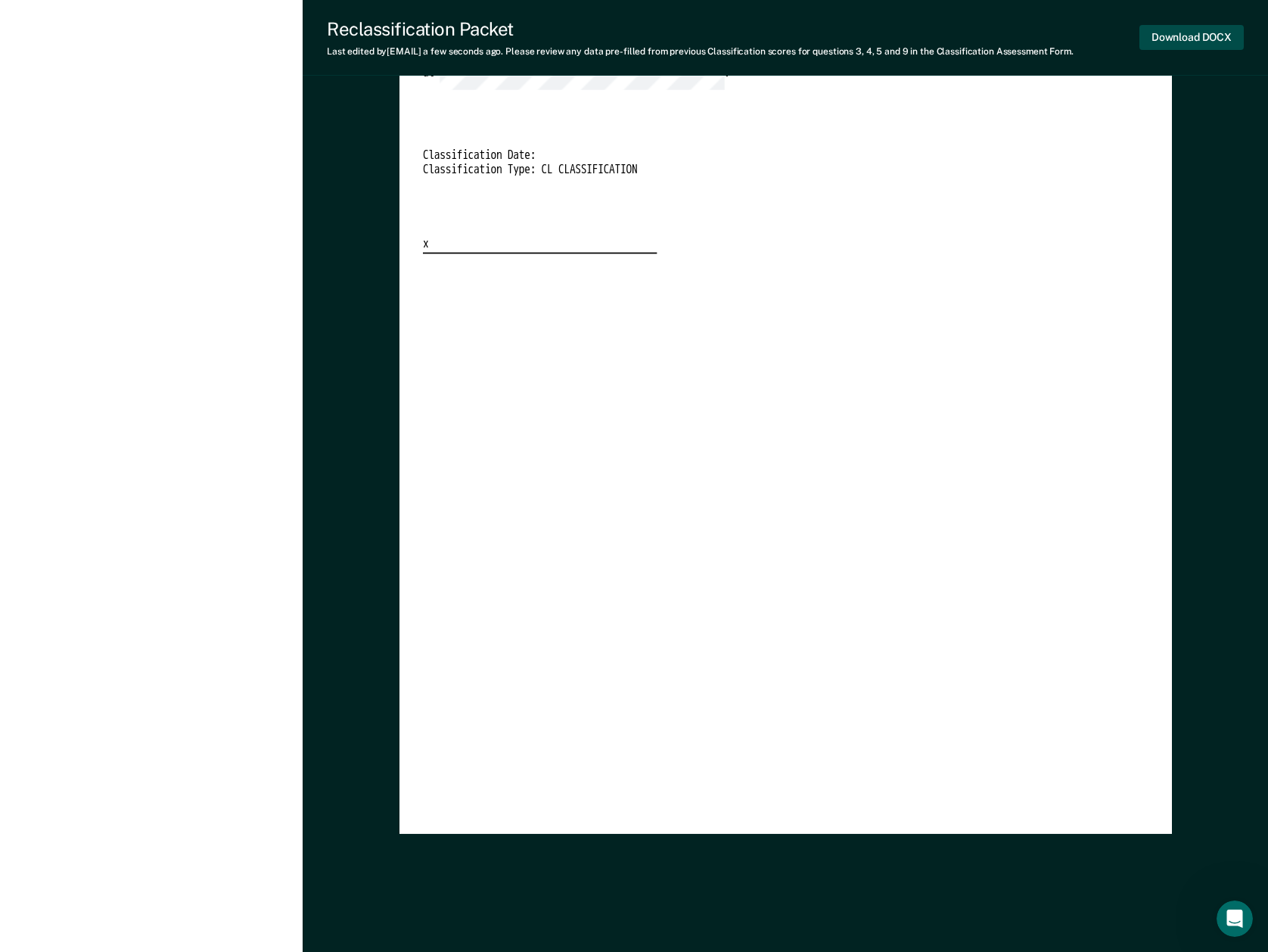 click on "Download DOCX" at bounding box center (1192, 37) 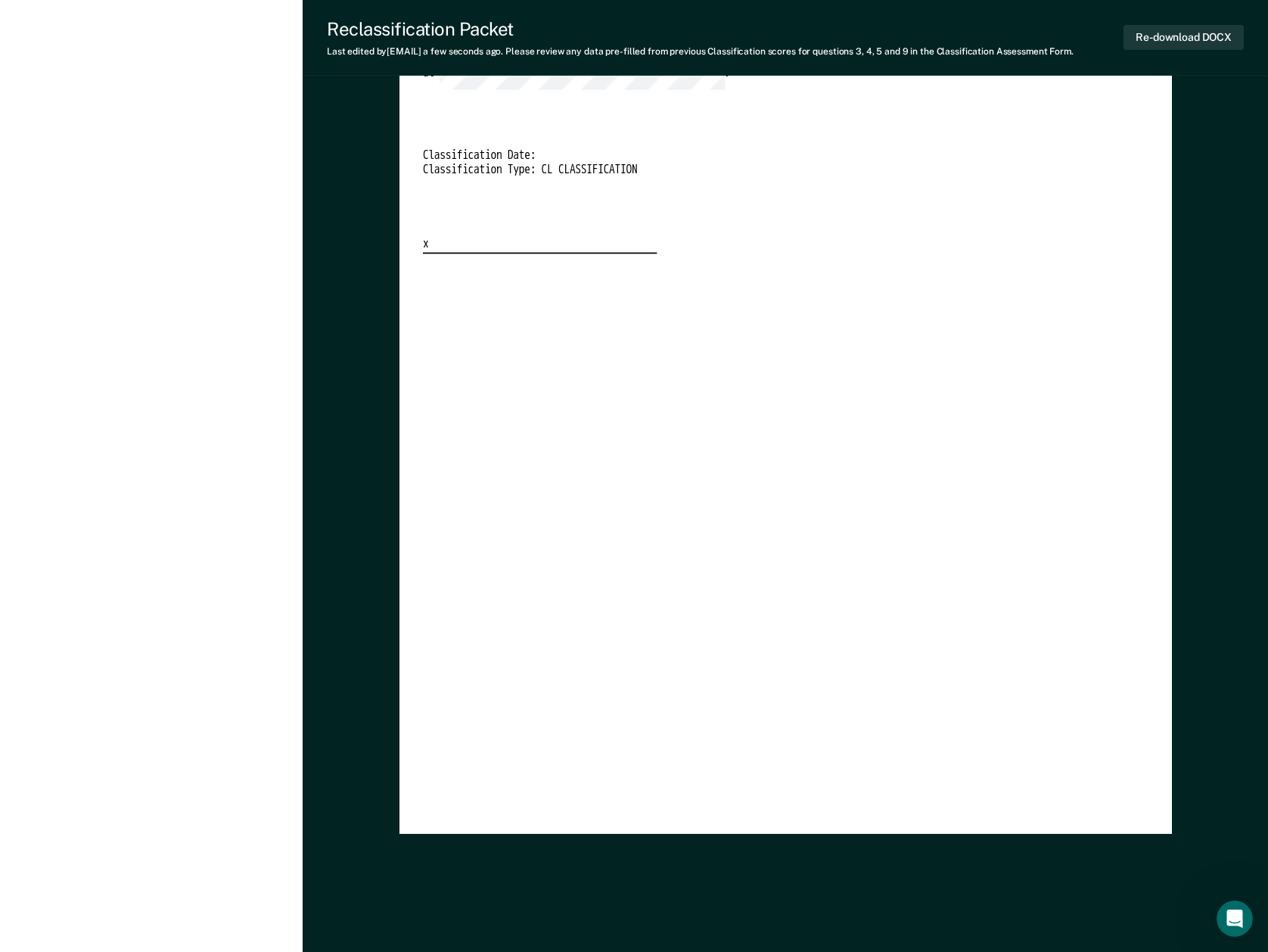 click on "TENNESSEE DEPARTMENT OF CORRECTION OFFENDER CLASSIFICATION SUMMARY TOMIS ID: Offender Name: Institution Name: Classification Type: CLASSIFICATION CAF Date: Status at time of hearing: Gen. Pop. AS PC Other: Incompatibles: Yes No Inmate agrees to waive 48 hr. hearing notice: __ Scored CAF Range: MINIMUM Current Custody Level: Panel's Majority Recommendation: Facility Assignment: Transfer: Yes No Explain below: Custody Level: Override Type: Justification, Program Recommendations, and Summary: Updated Photo Needed: Yes No Emergency contact updated: Yes No Date Updated: Offender Signature: _______________________ Appeal: Yes No If Yes, provide appeal & copy to Inmate Panel Member Signatures: Date: ___________ Chairperson Treatment Member Security Member If panel member disagrees with majority recommend, state specific reasons: Approving Authority: Signature Date Approve ___ Deny ___ If denied, reasons include: TENNESSEE DEPARTMENT OF CORRECTION CLASSIFICATION CUSTODY ASSESSMENT INSTITUTION: Name: [NUMBER] 0 3" at bounding box center [785, -1198] 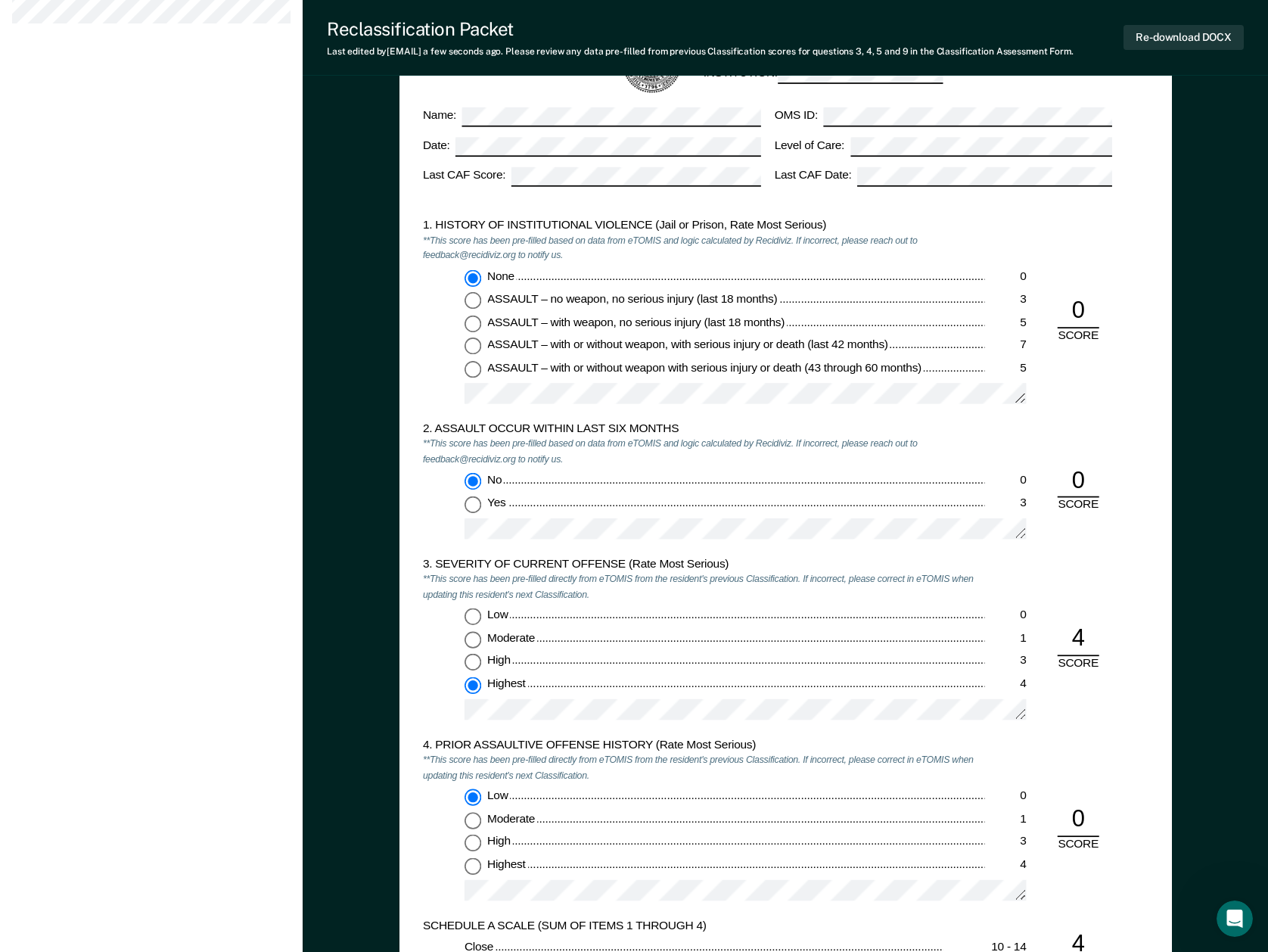 scroll, scrollTop: 0, scrollLeft: 0, axis: both 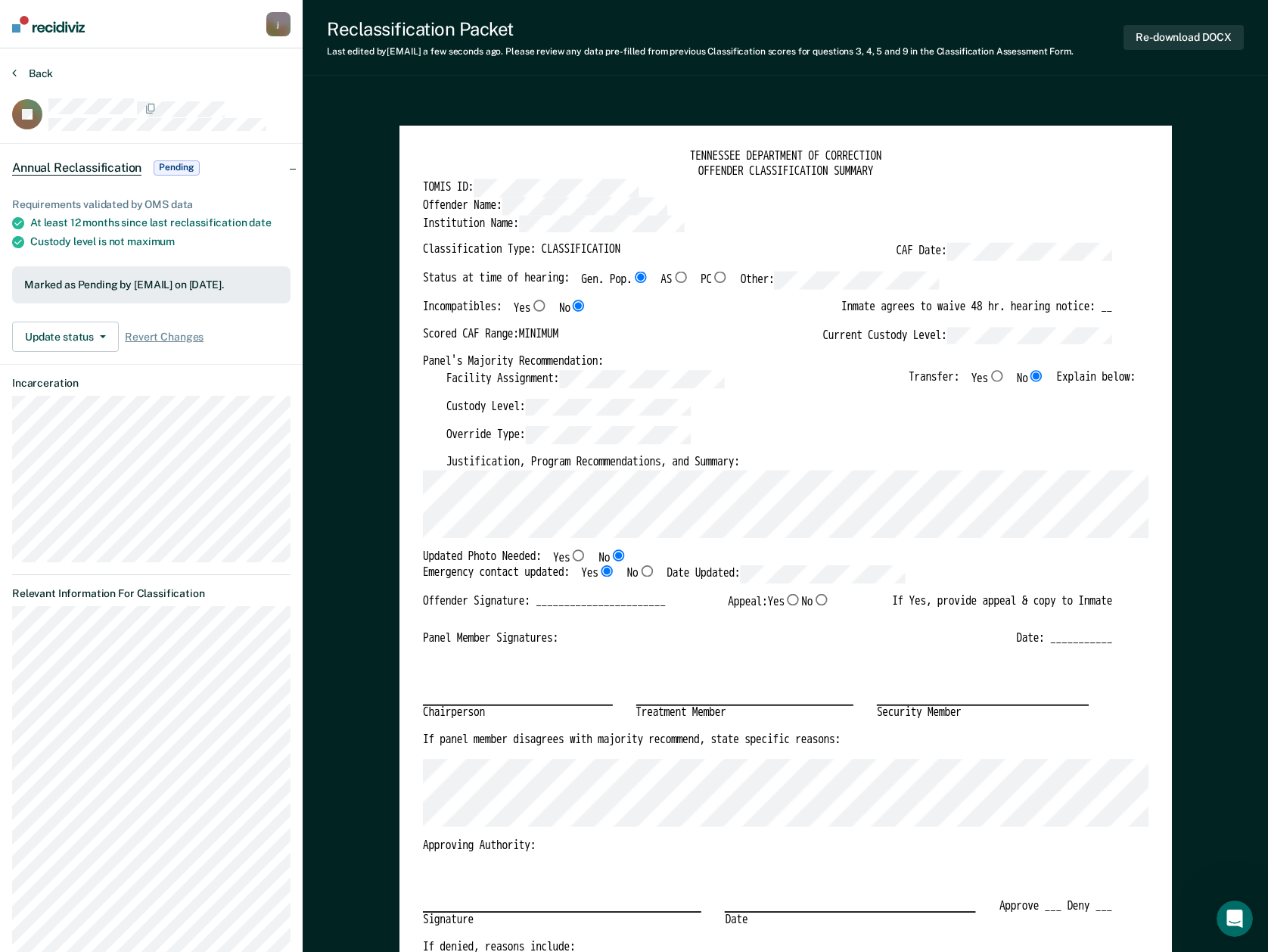click on "Back" at bounding box center (33, 73) 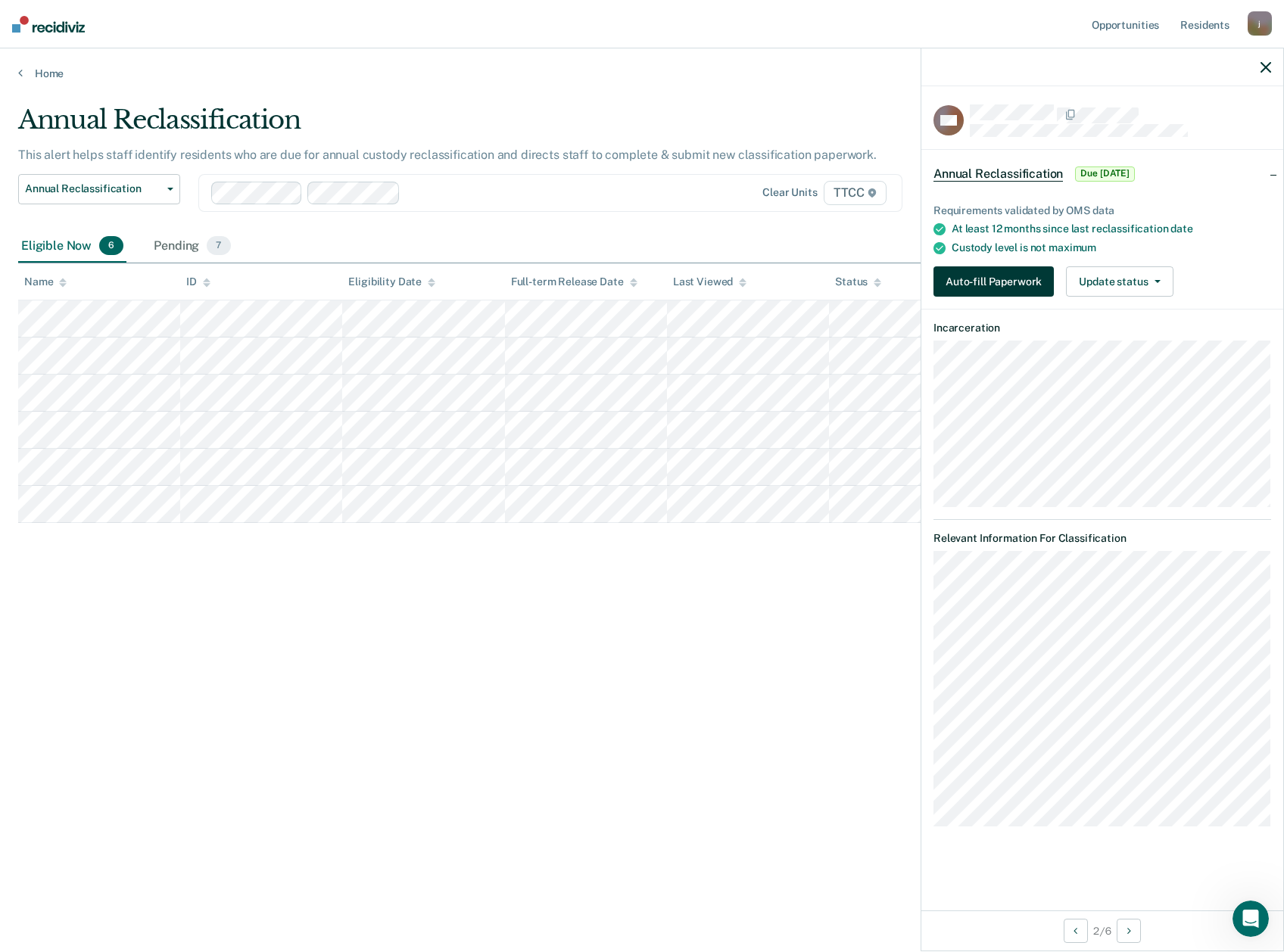 click on "Auto-fill Paperwork" at bounding box center (993, 282) 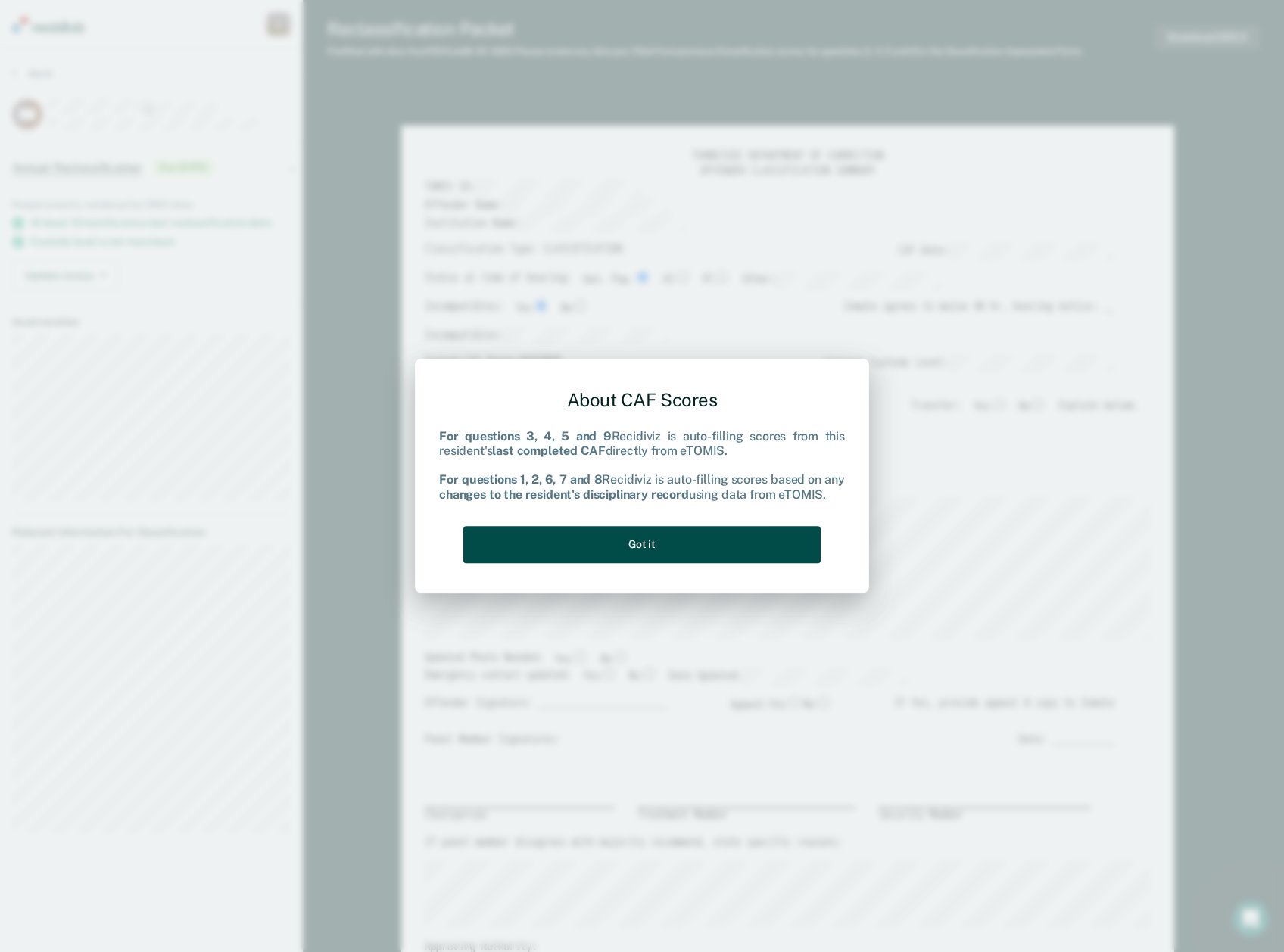 click on "Got it" at bounding box center [642, 544] 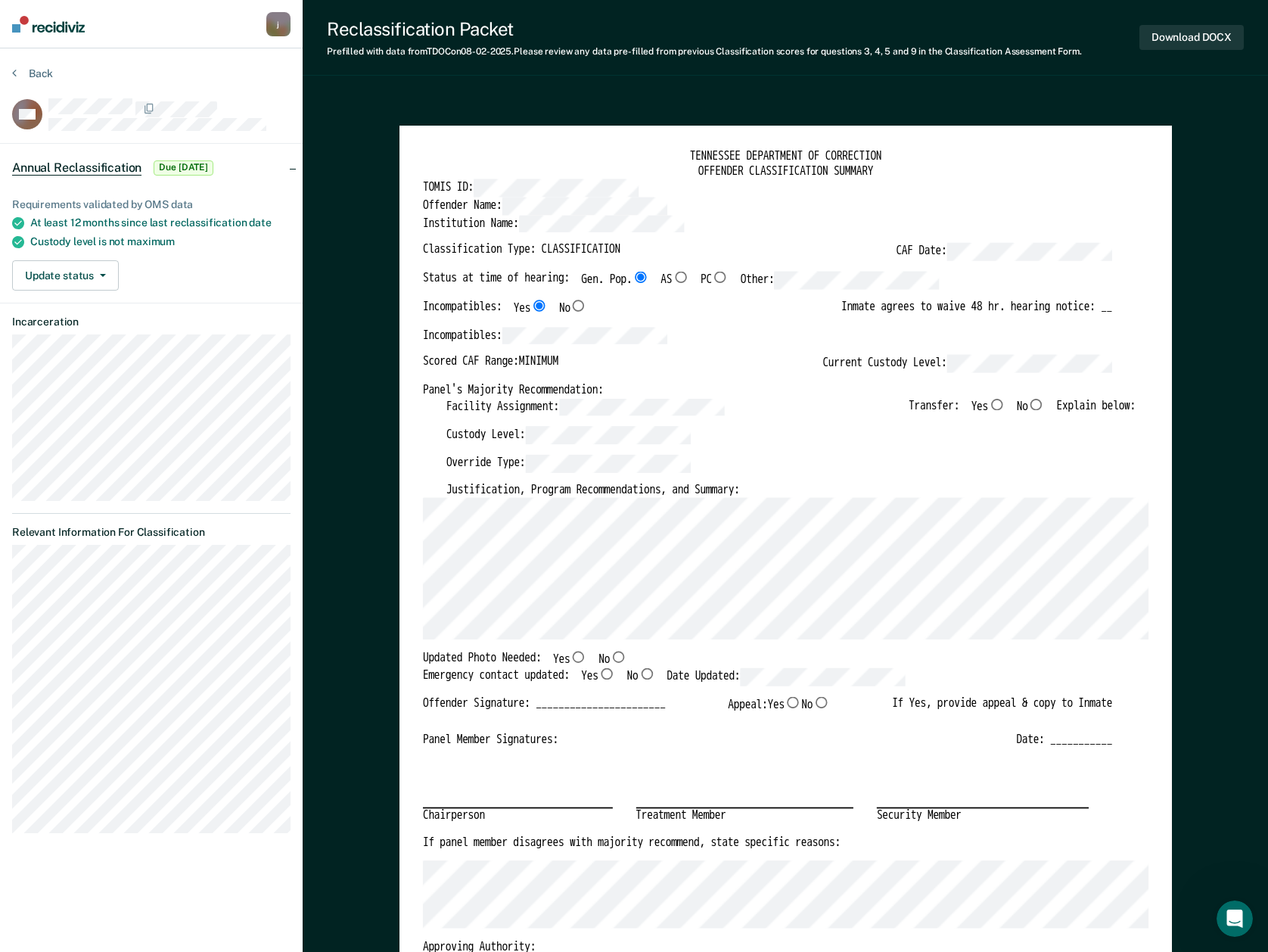 click on "No" at bounding box center (1036, 403) 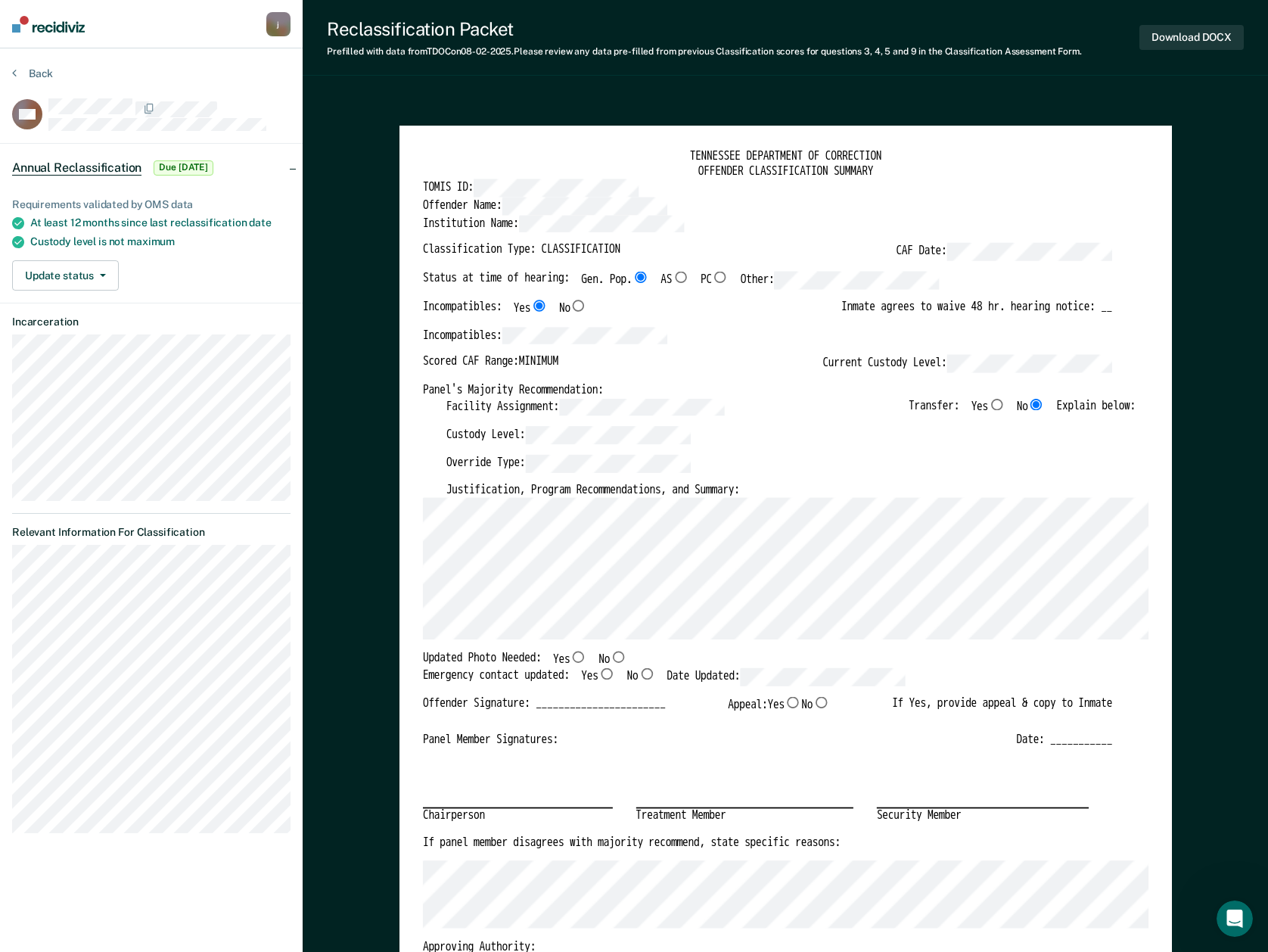 type on "x" 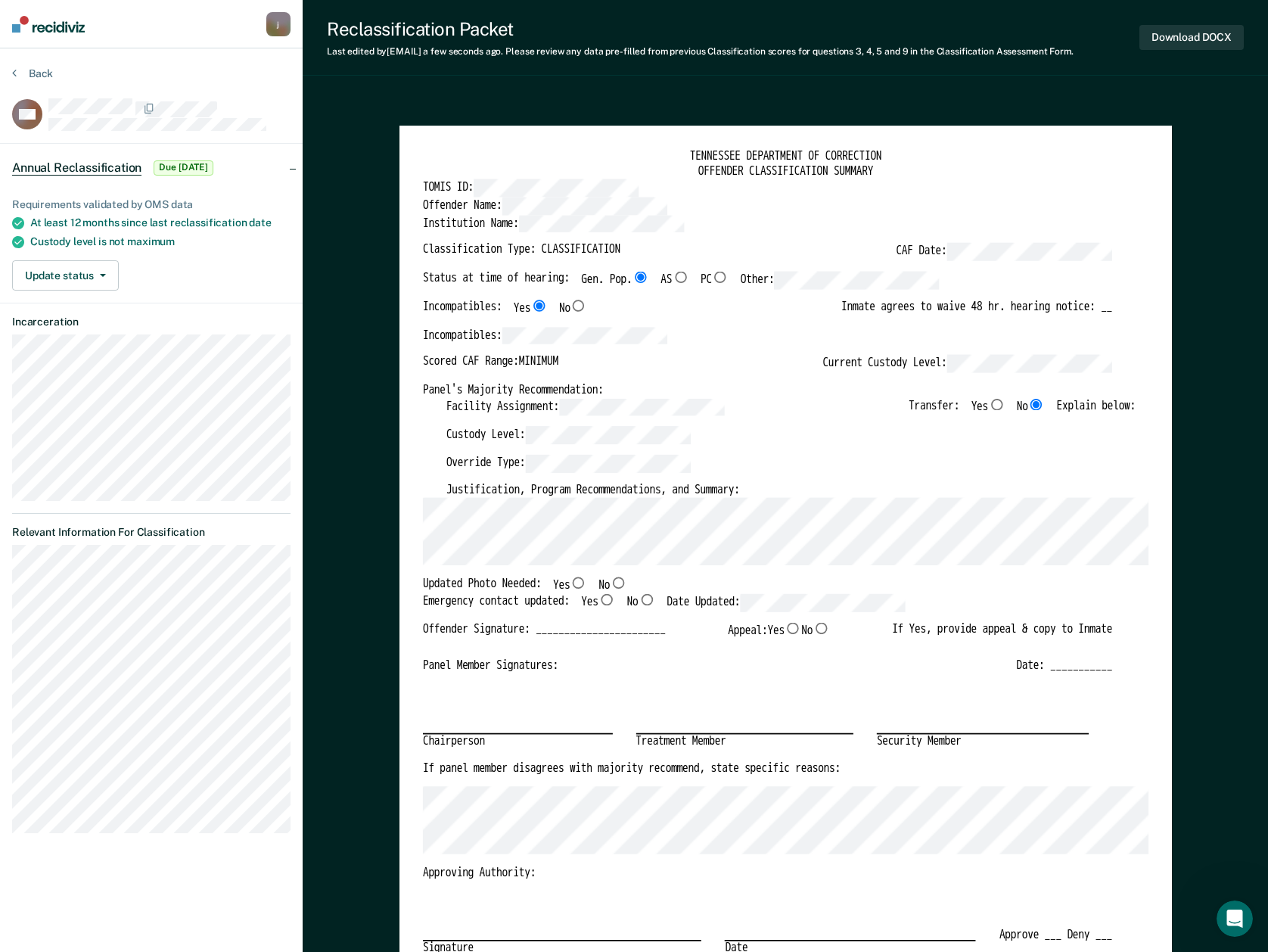 click on "Yes" at bounding box center (578, 583) 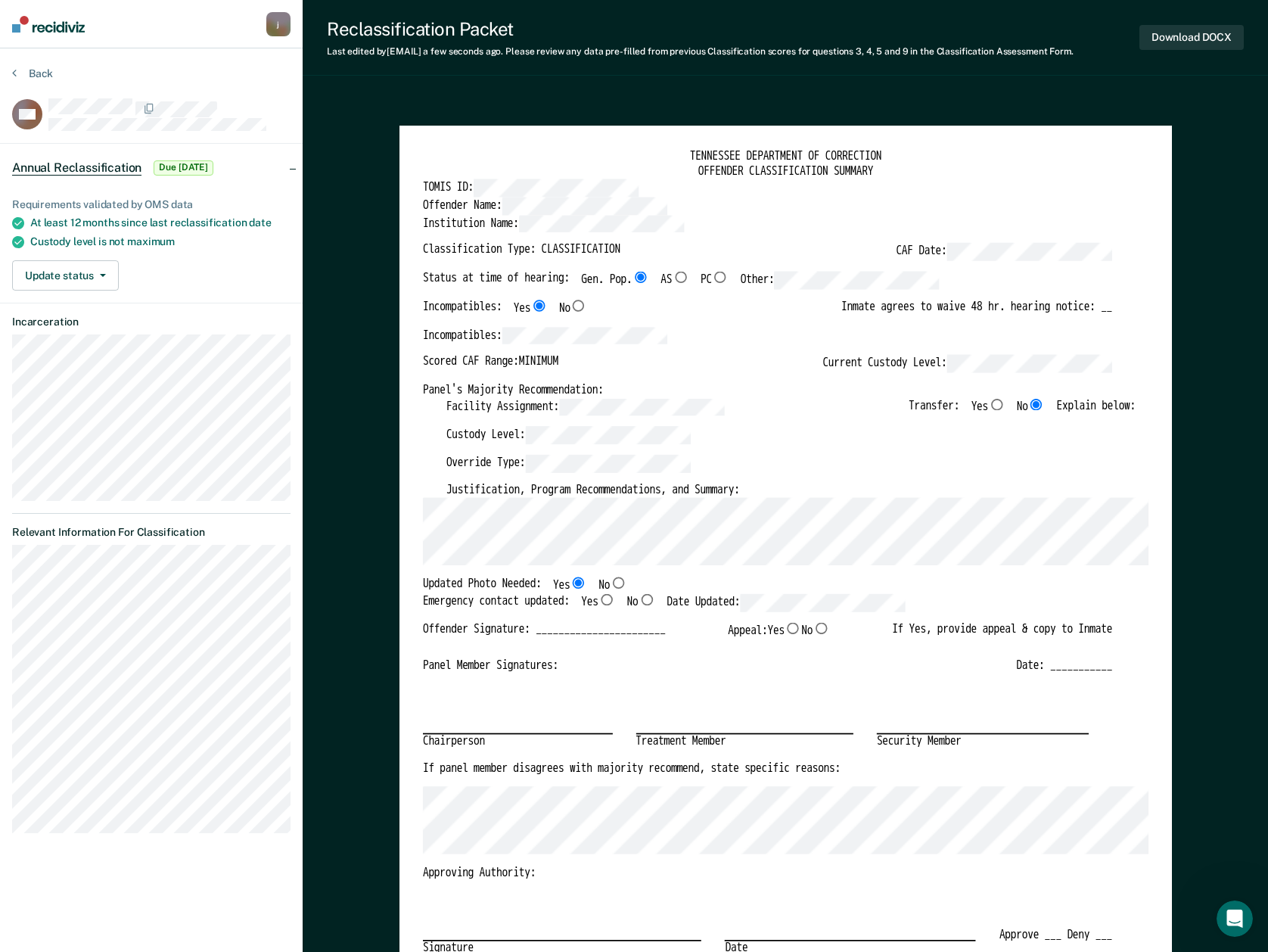 type on "x" 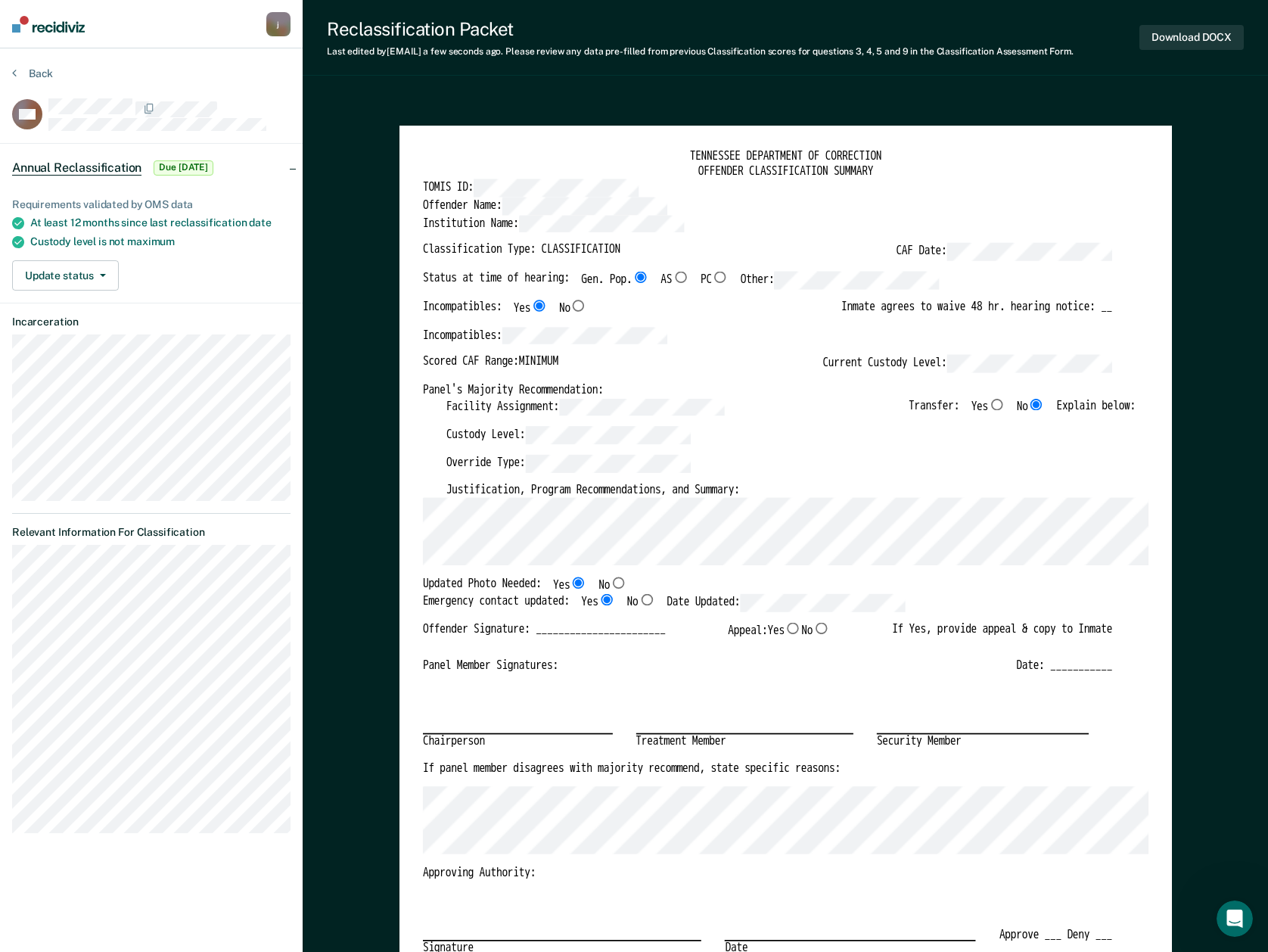 type on "x" 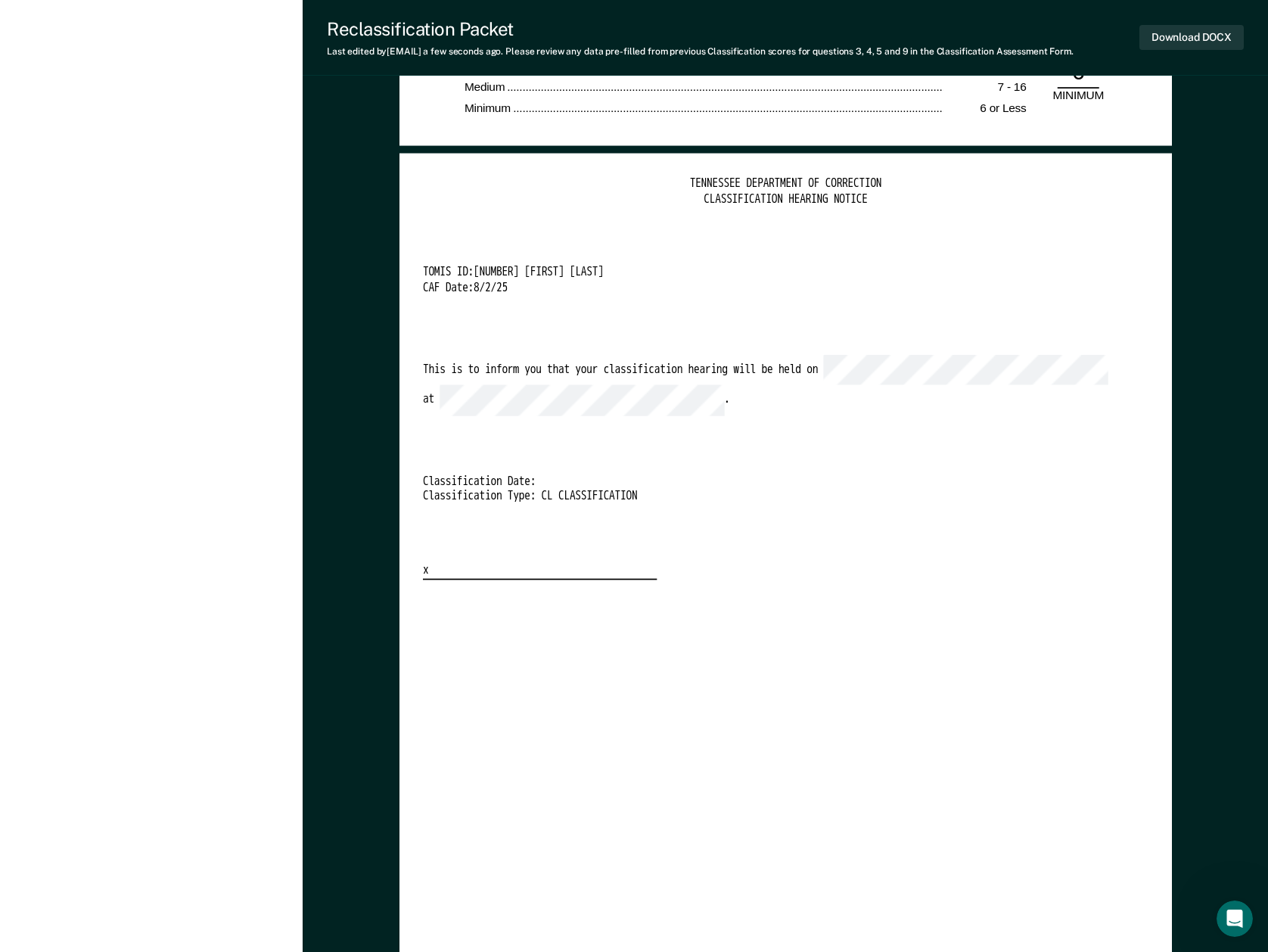 scroll, scrollTop: 3228, scrollLeft: 0, axis: vertical 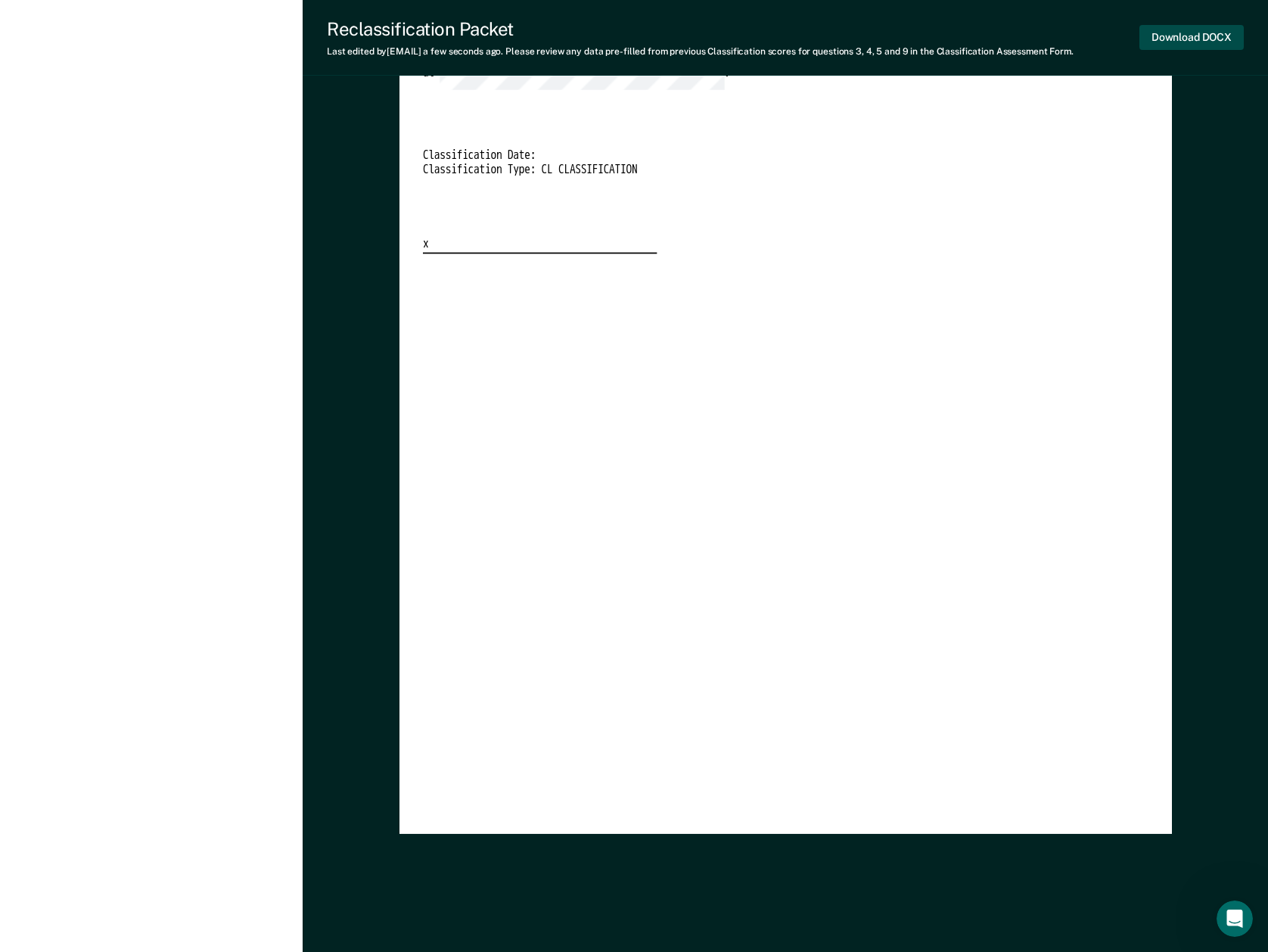 click on "Download DOCX" at bounding box center [1192, 37] 